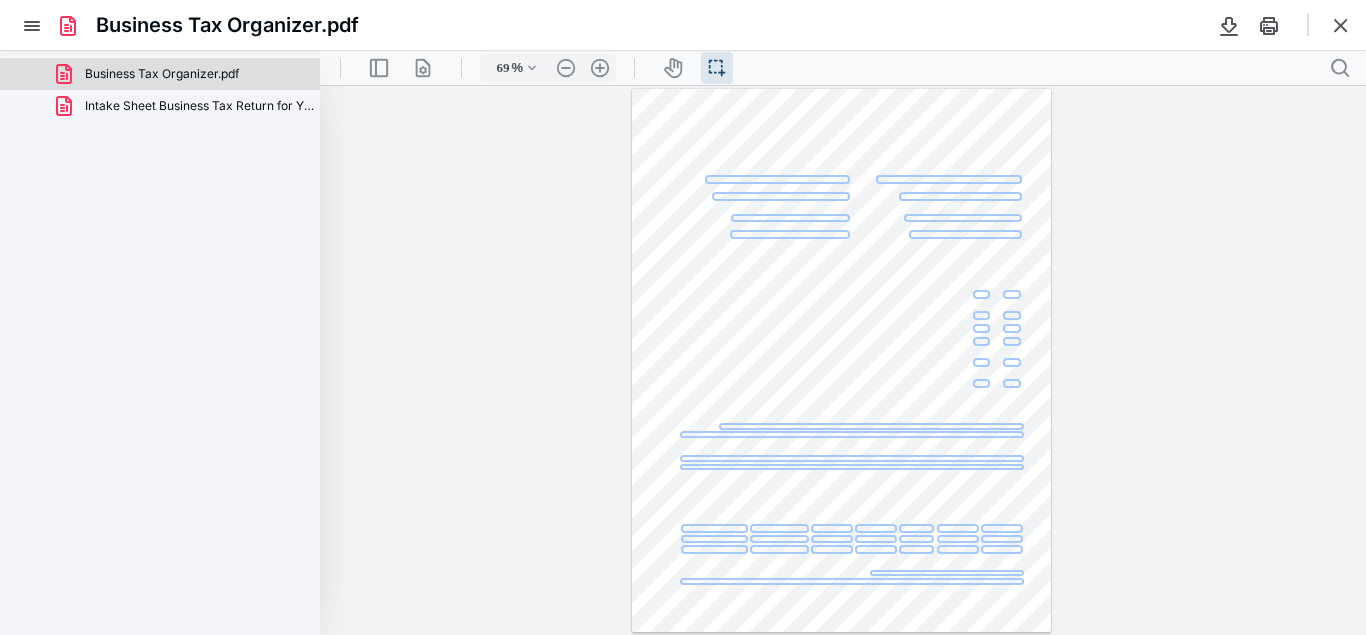 scroll, scrollTop: 0, scrollLeft: 0, axis: both 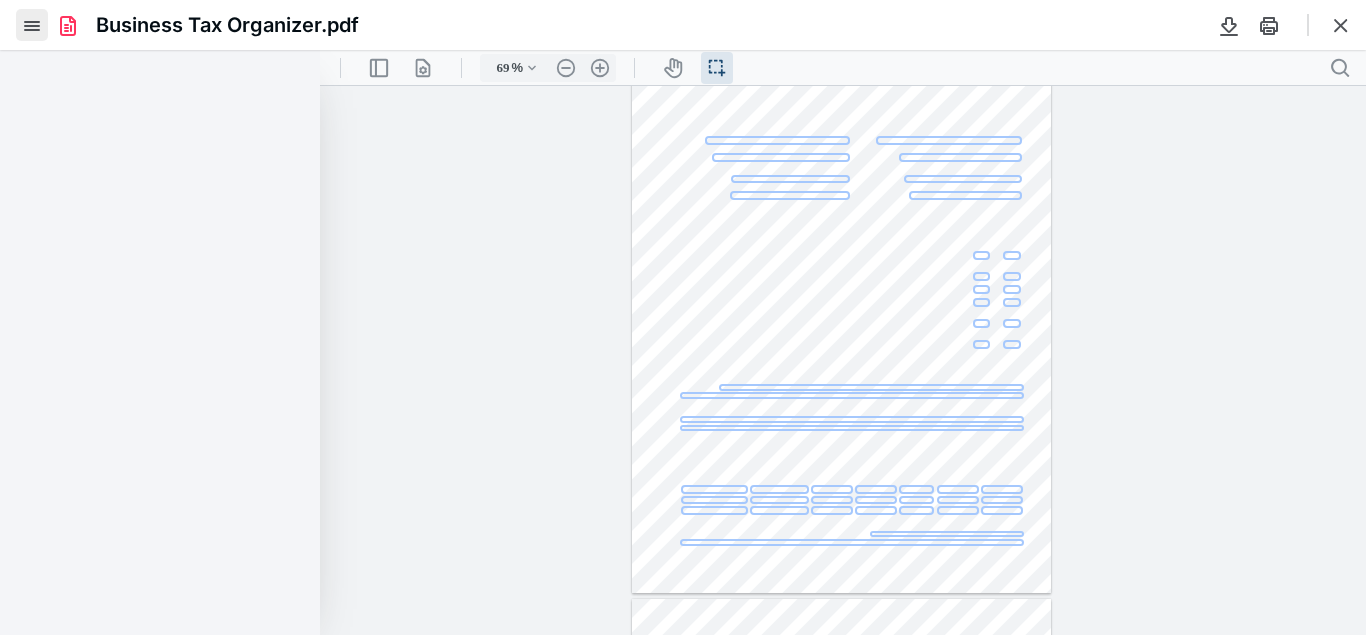 click at bounding box center [32, 25] 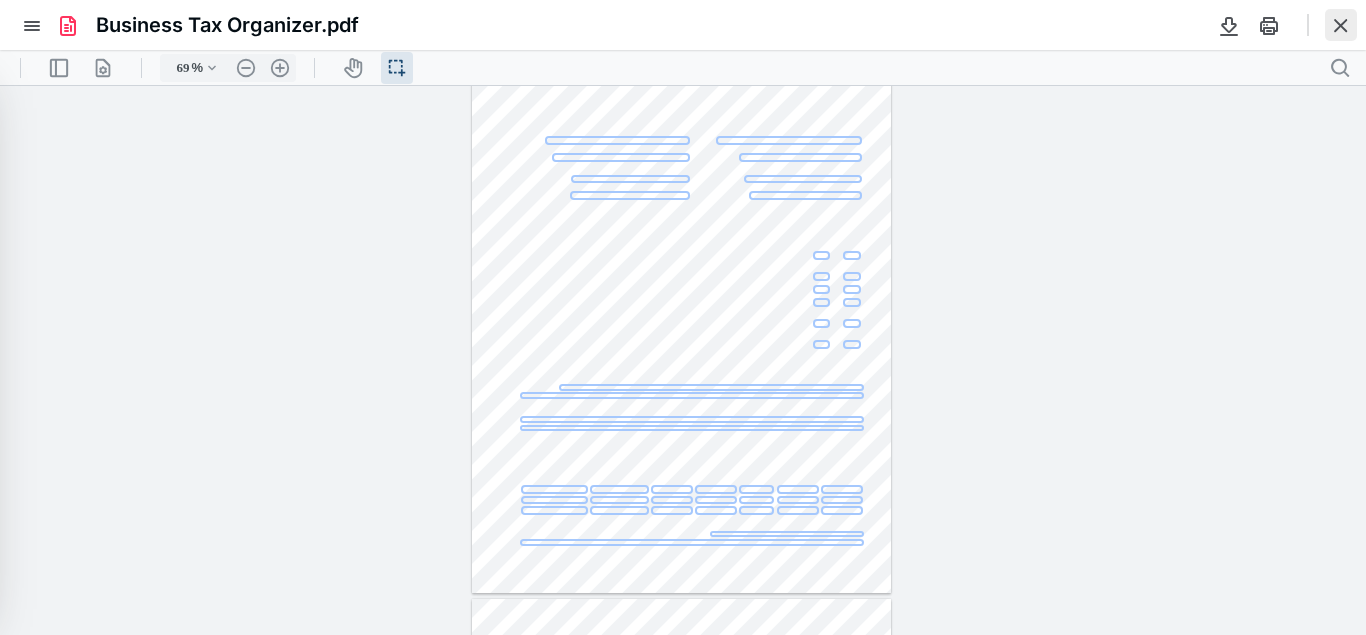 click at bounding box center (1341, 25) 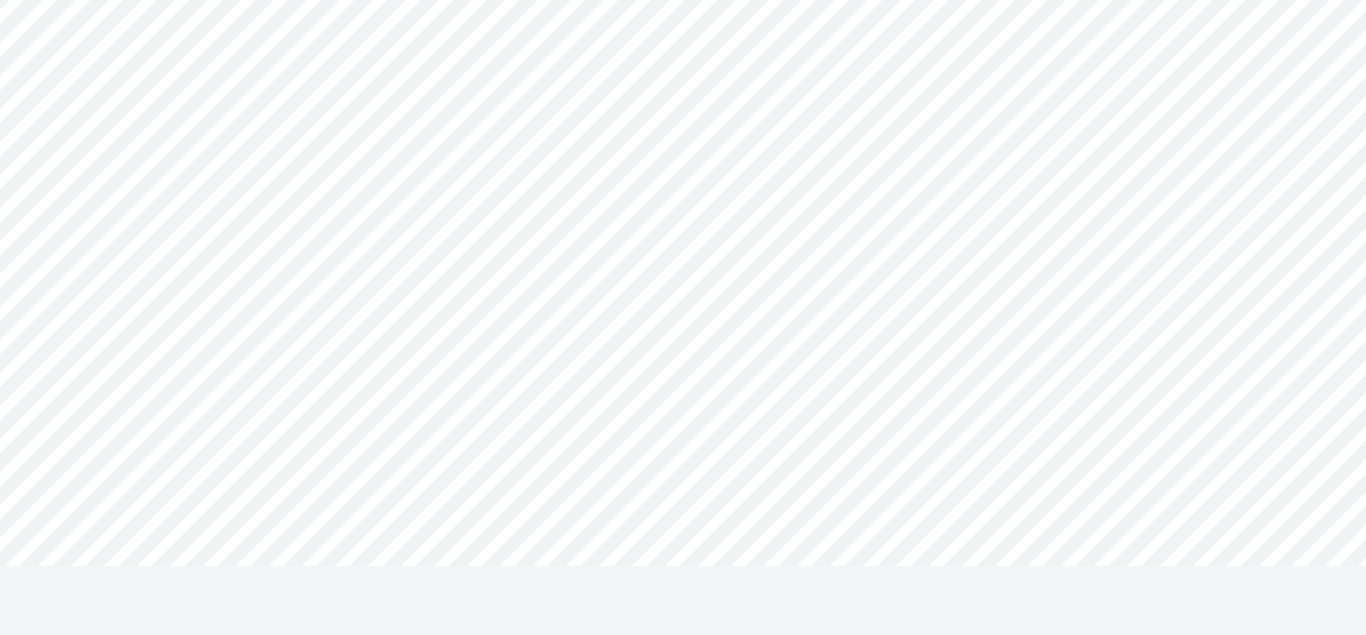 scroll, scrollTop: 1789, scrollLeft: 0, axis: vertical 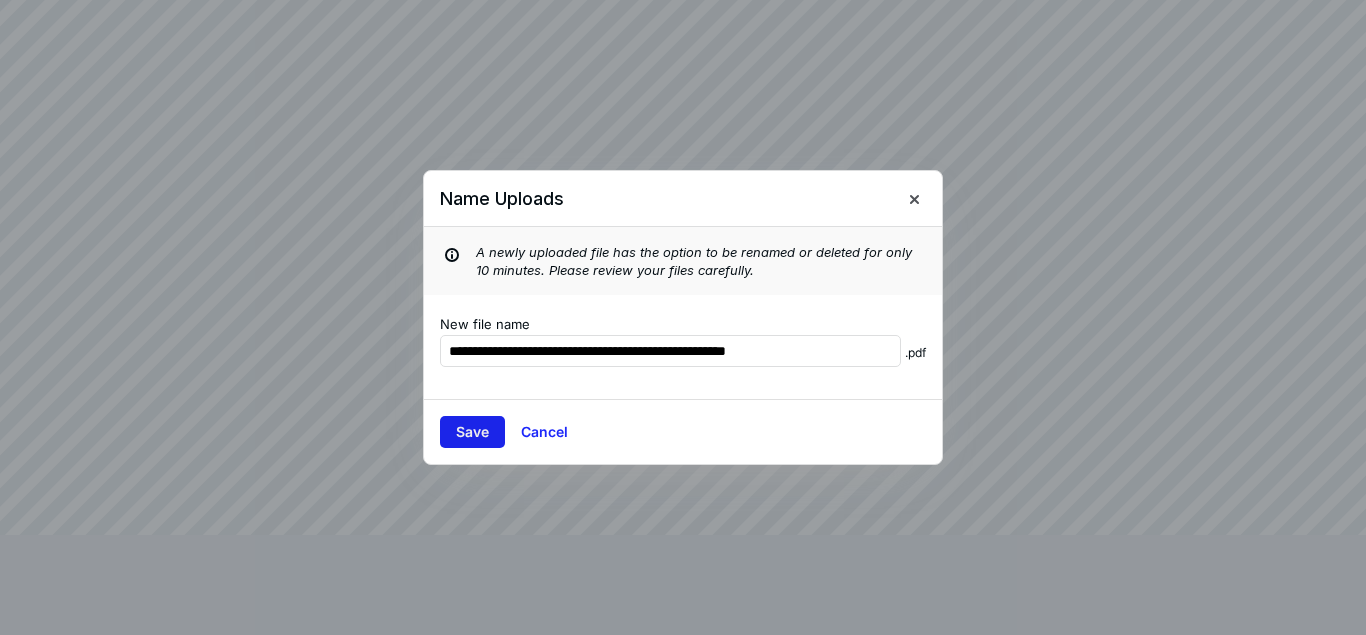 click on "Save" at bounding box center (472, 432) 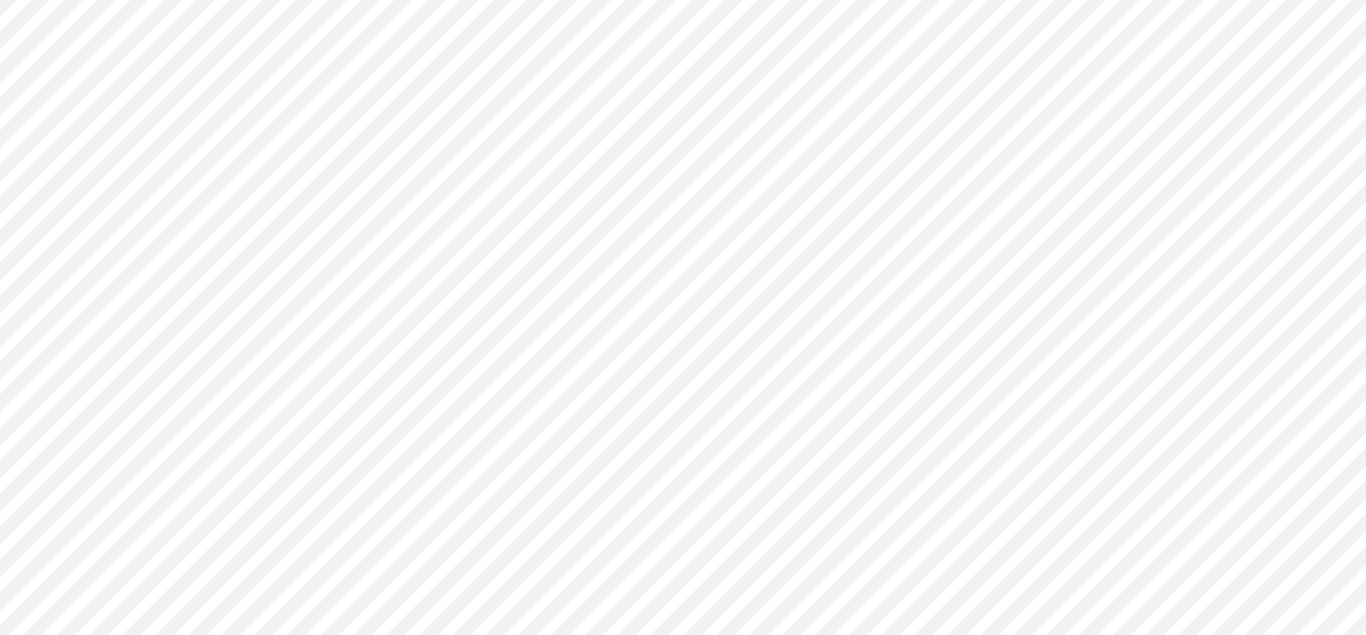 scroll, scrollTop: 720, scrollLeft: 0, axis: vertical 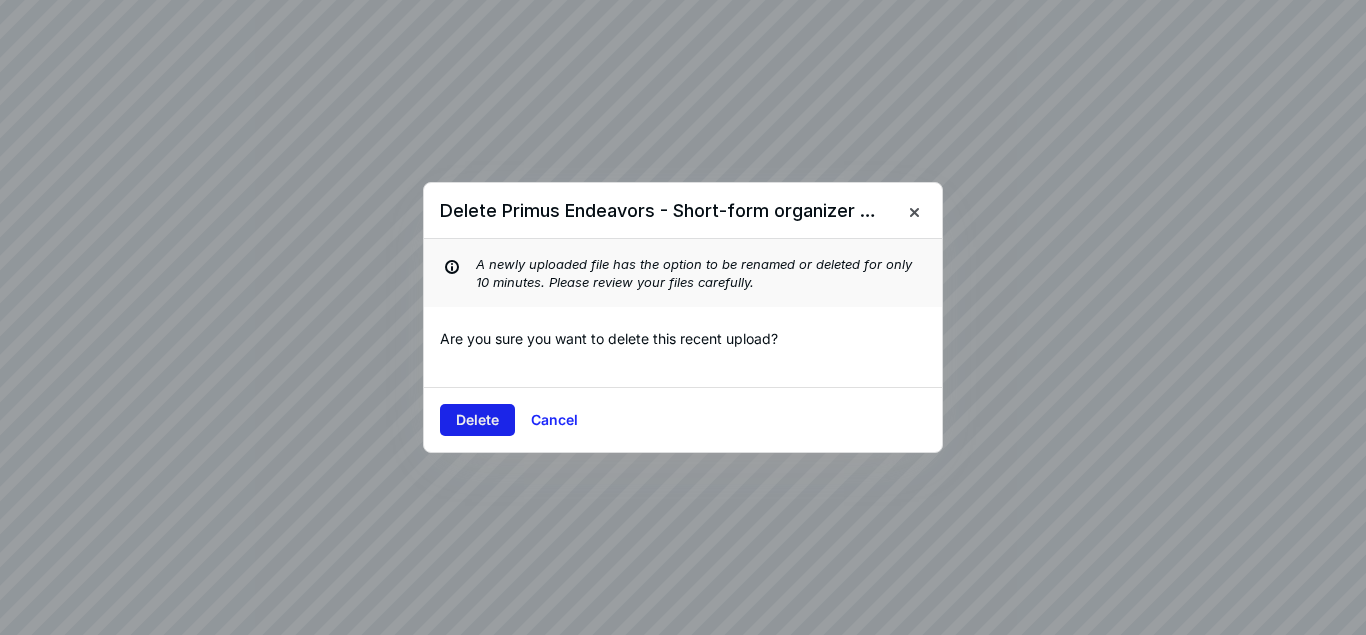 click on "Delete" at bounding box center (477, 420) 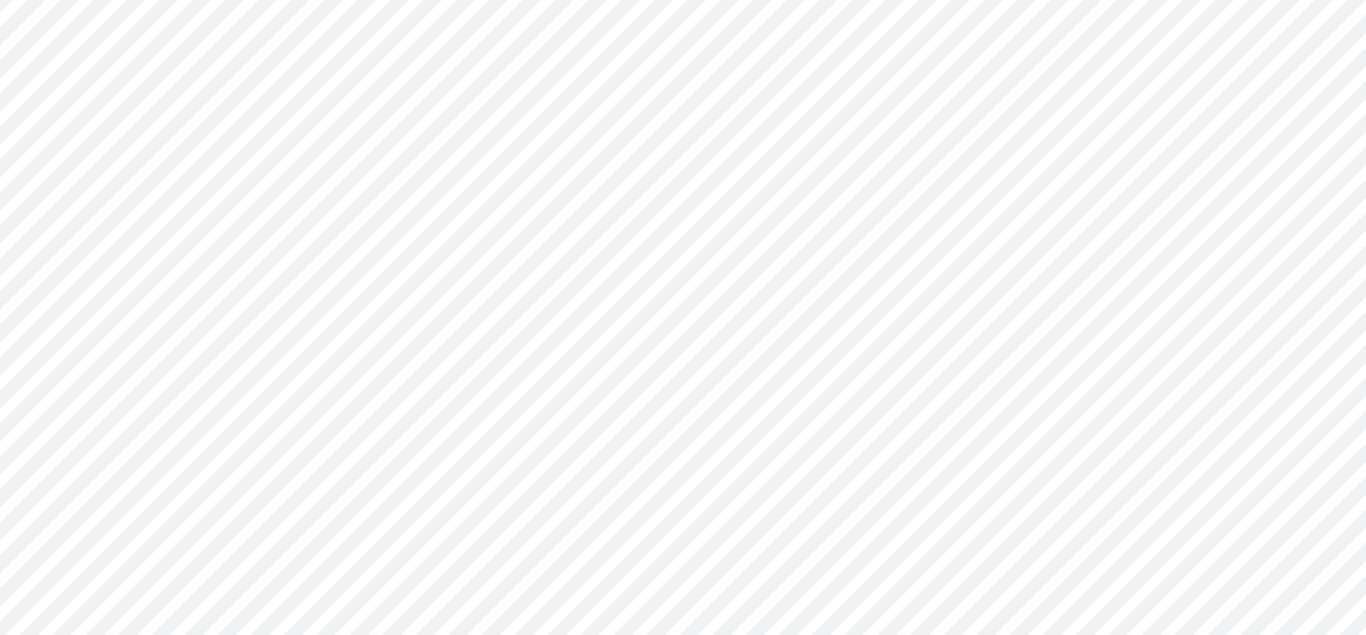 scroll, scrollTop: 714, scrollLeft: 0, axis: vertical 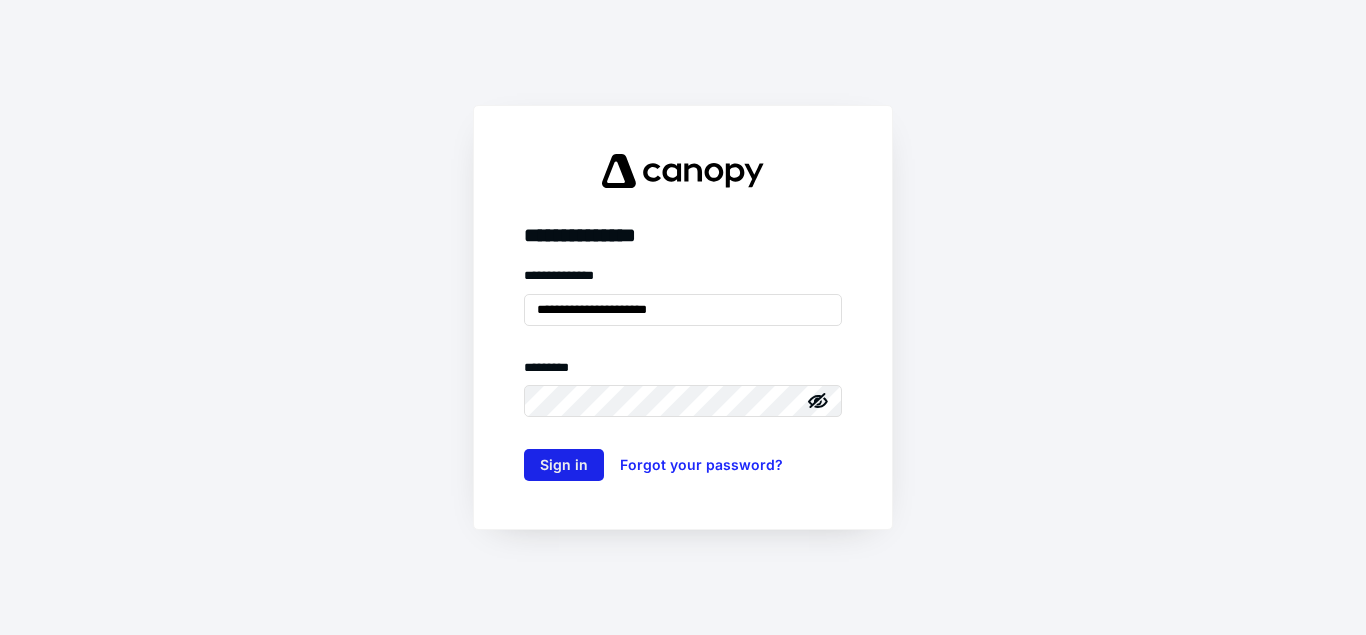 type on "**********" 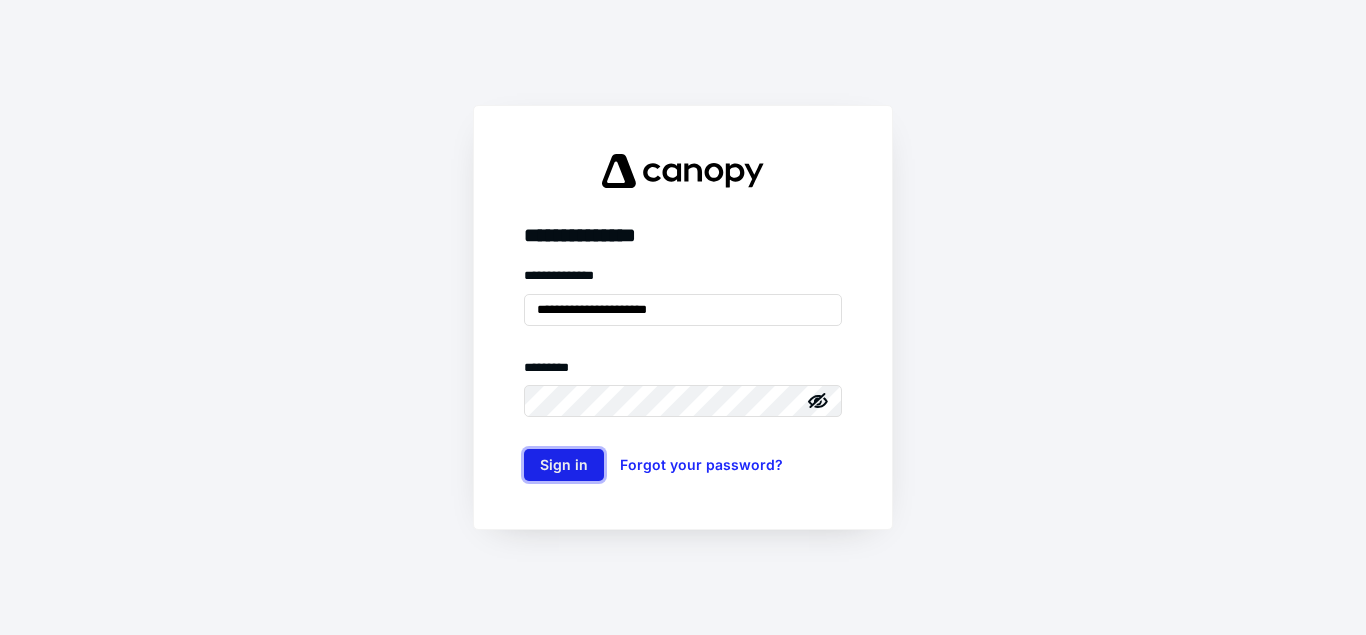 click on "Sign in" at bounding box center (564, 465) 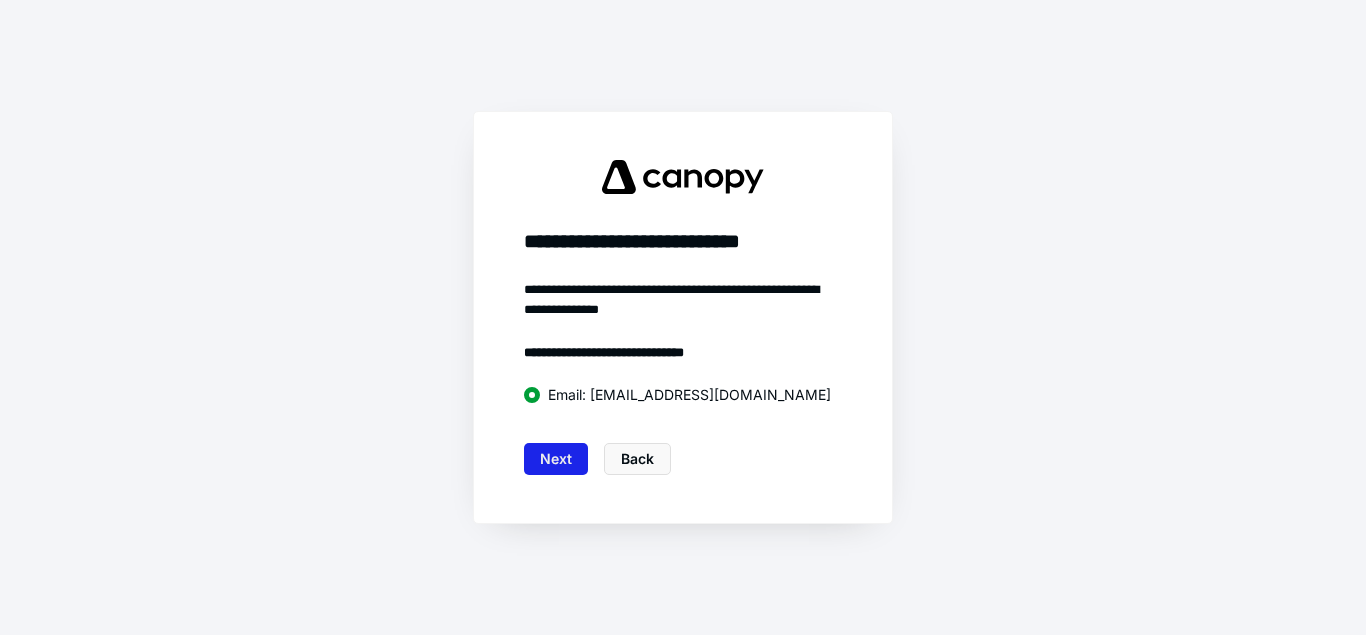 click on "Next" at bounding box center [556, 459] 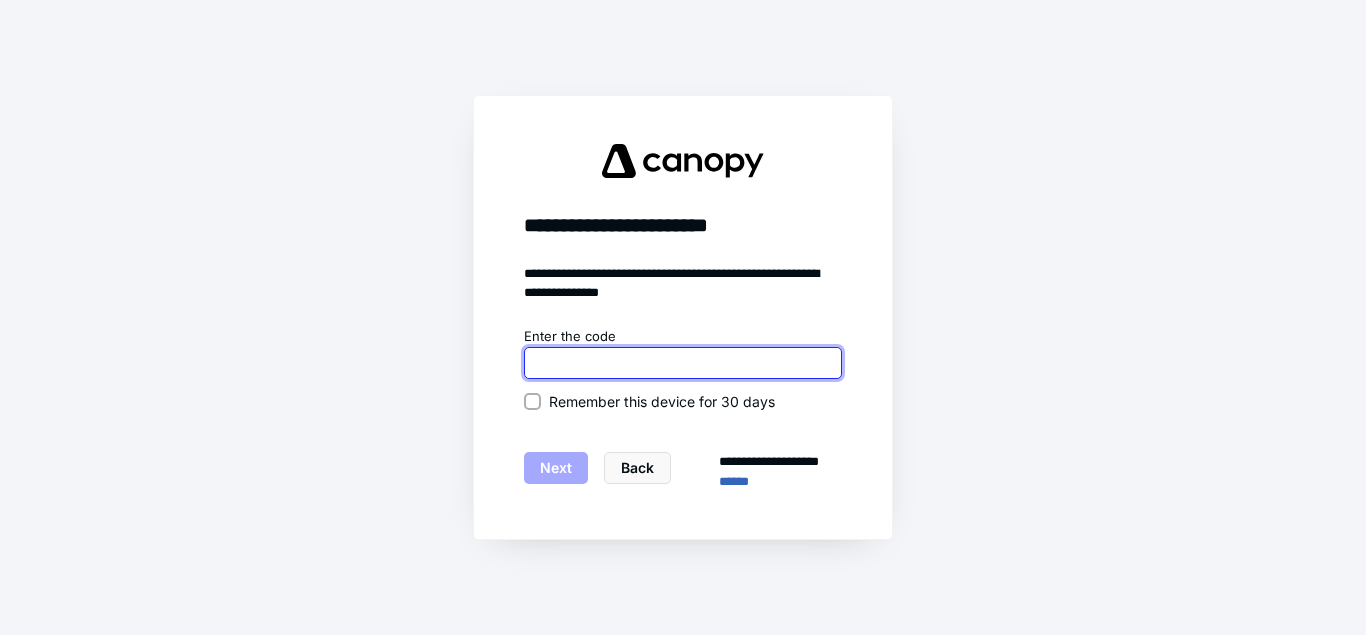 click at bounding box center (683, 363) 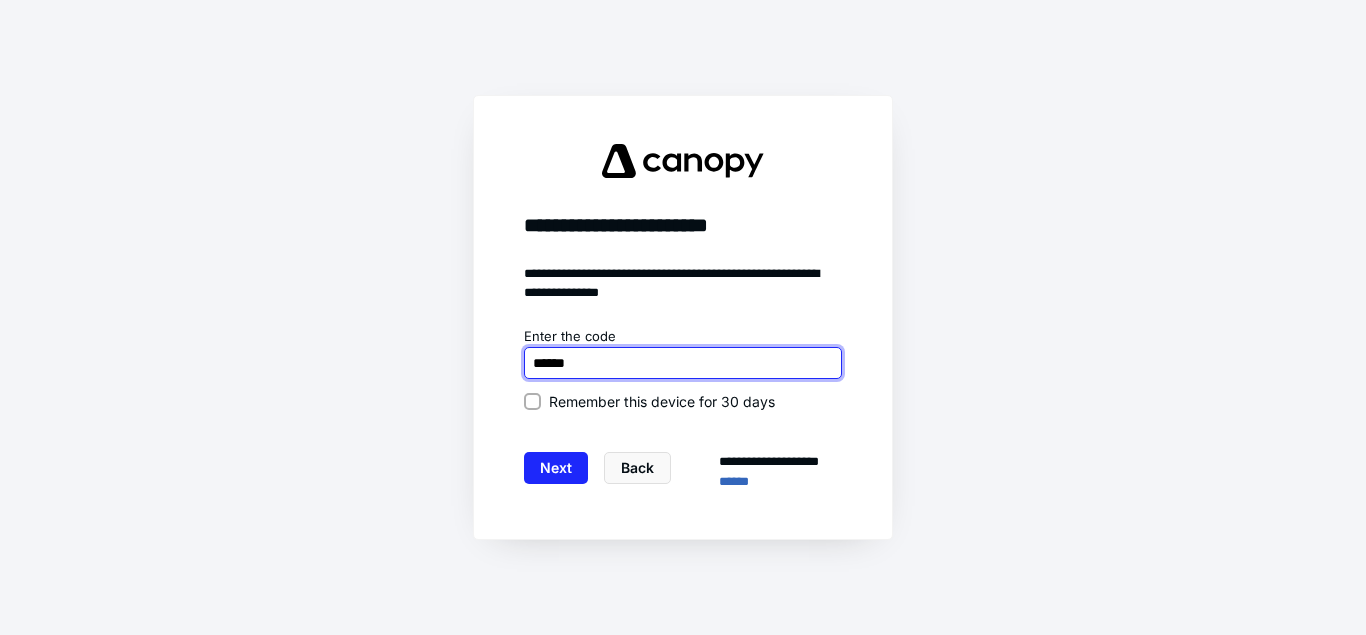 type on "******" 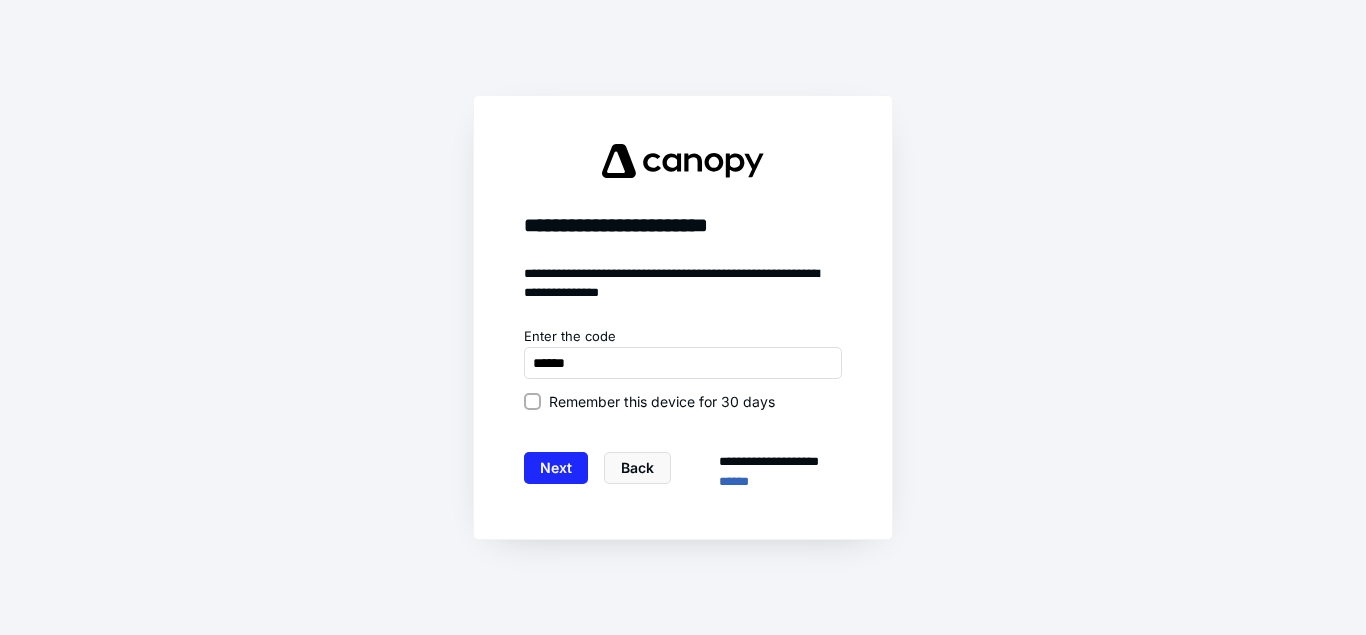 click 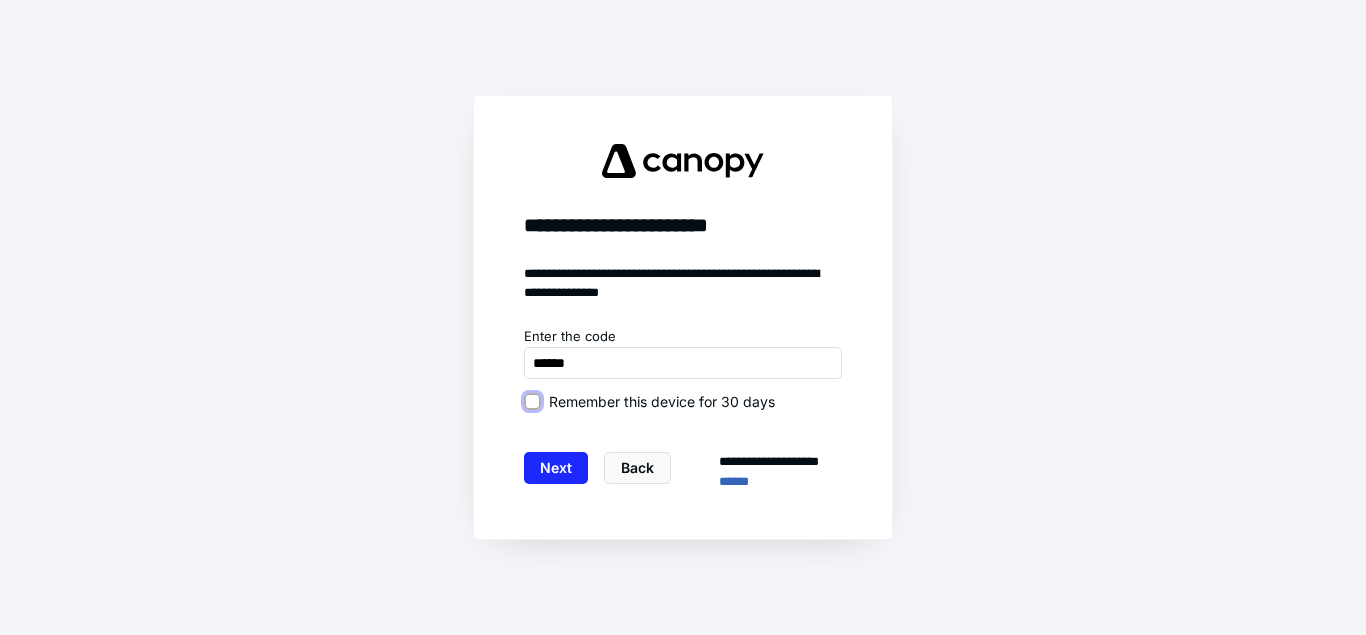 click on "Remember this device for 30 days" at bounding box center [532, 401] 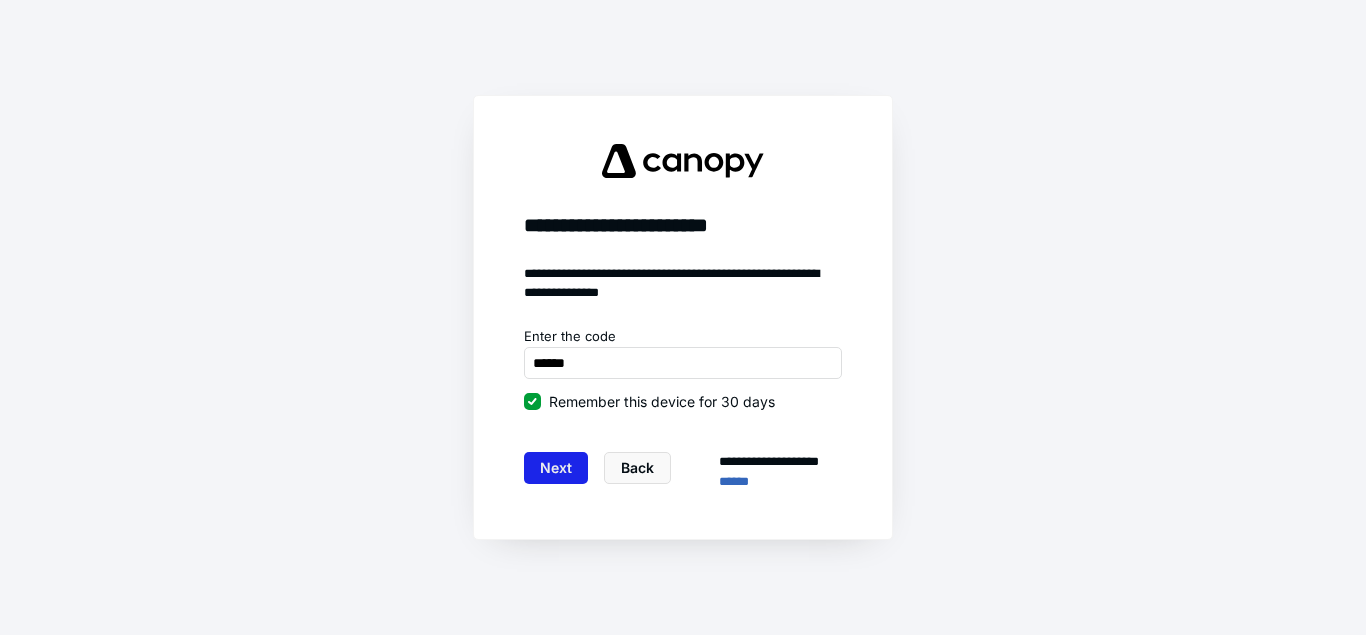 click on "Next" at bounding box center [556, 468] 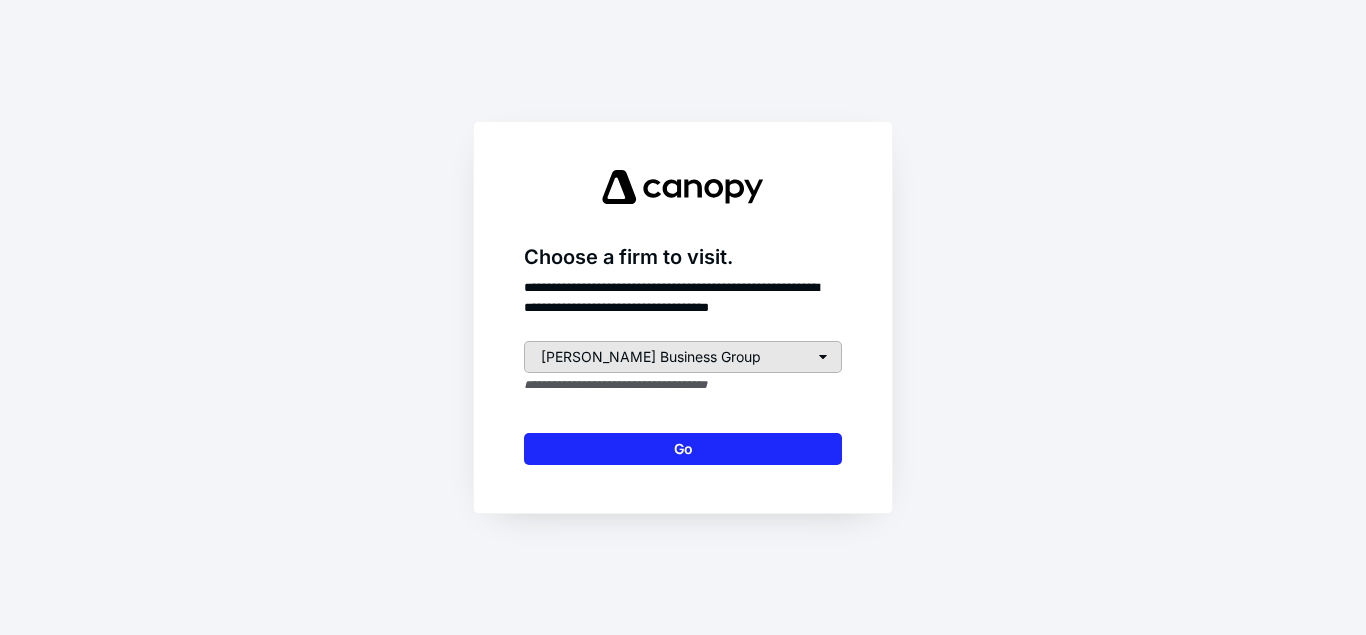 click on "[PERSON_NAME] Business Group" at bounding box center (683, 357) 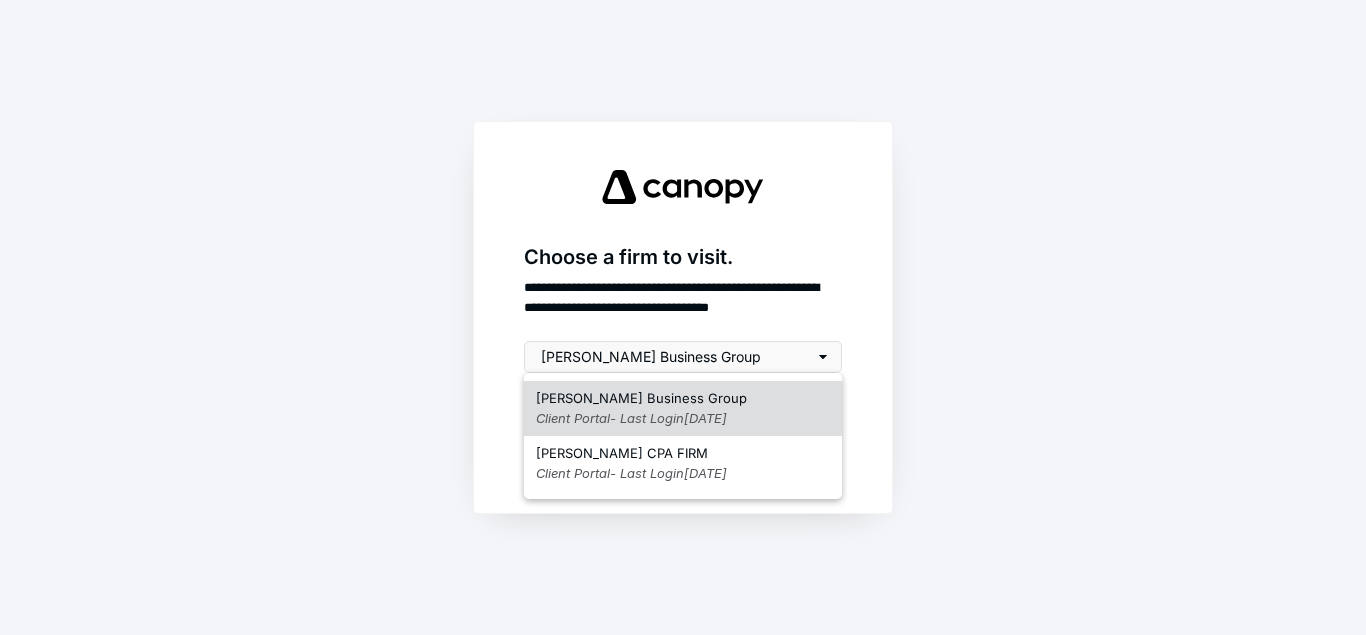 click on "Client Portal  - Last Login  [DATE]" at bounding box center (631, 419) 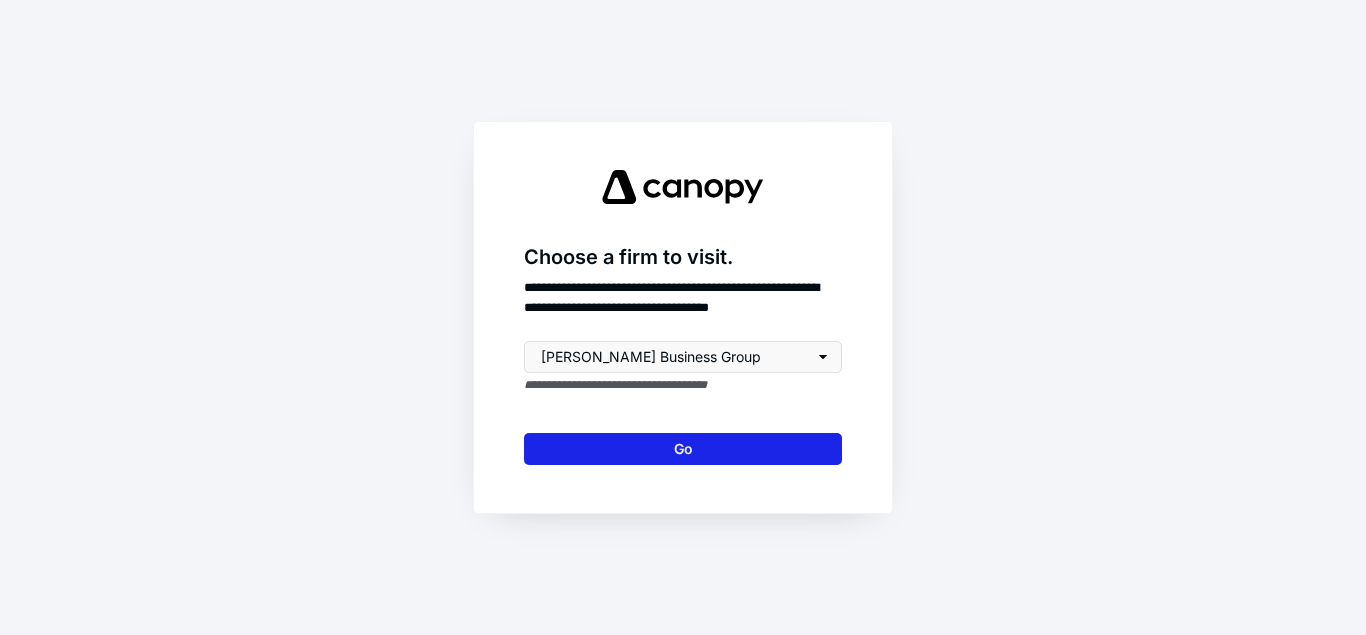 click on "Go" at bounding box center (683, 449) 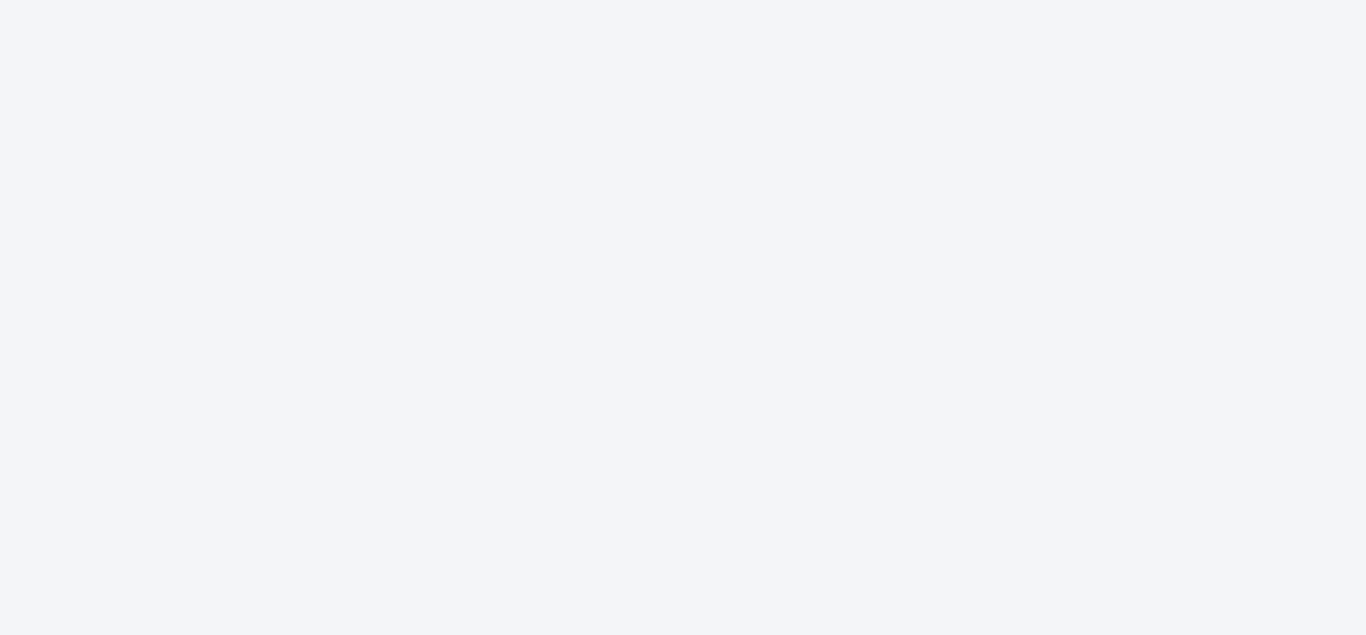 scroll, scrollTop: 0, scrollLeft: 0, axis: both 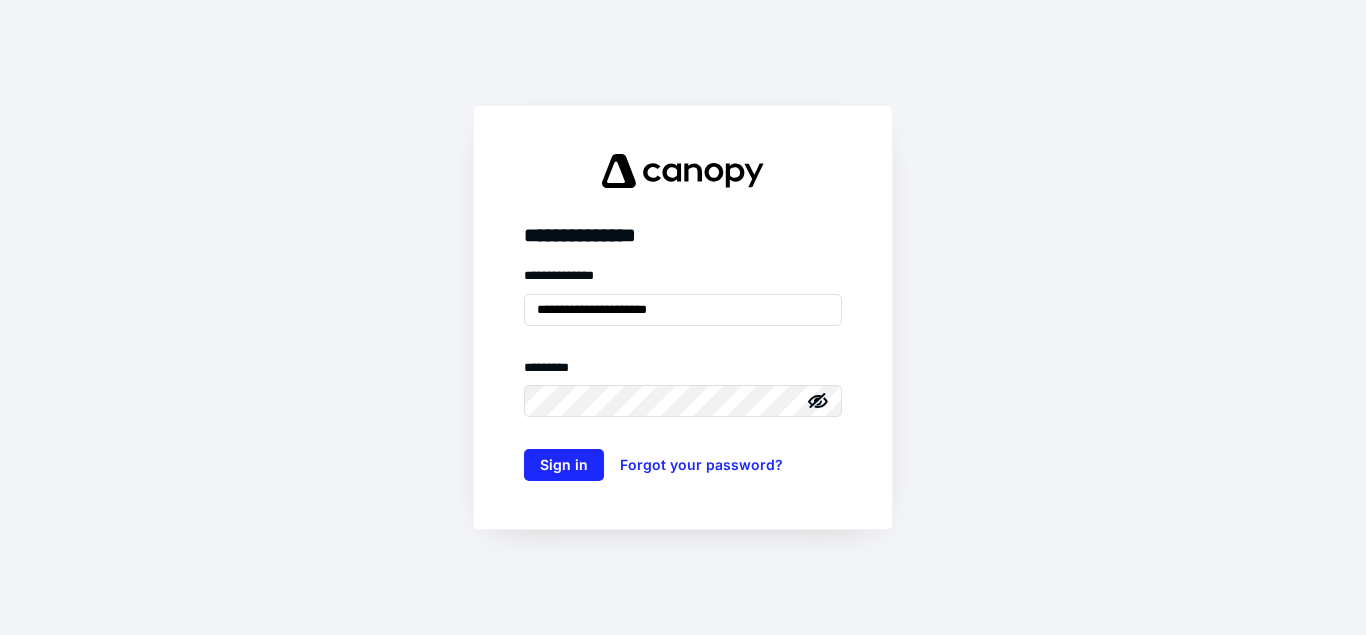 type on "**********" 